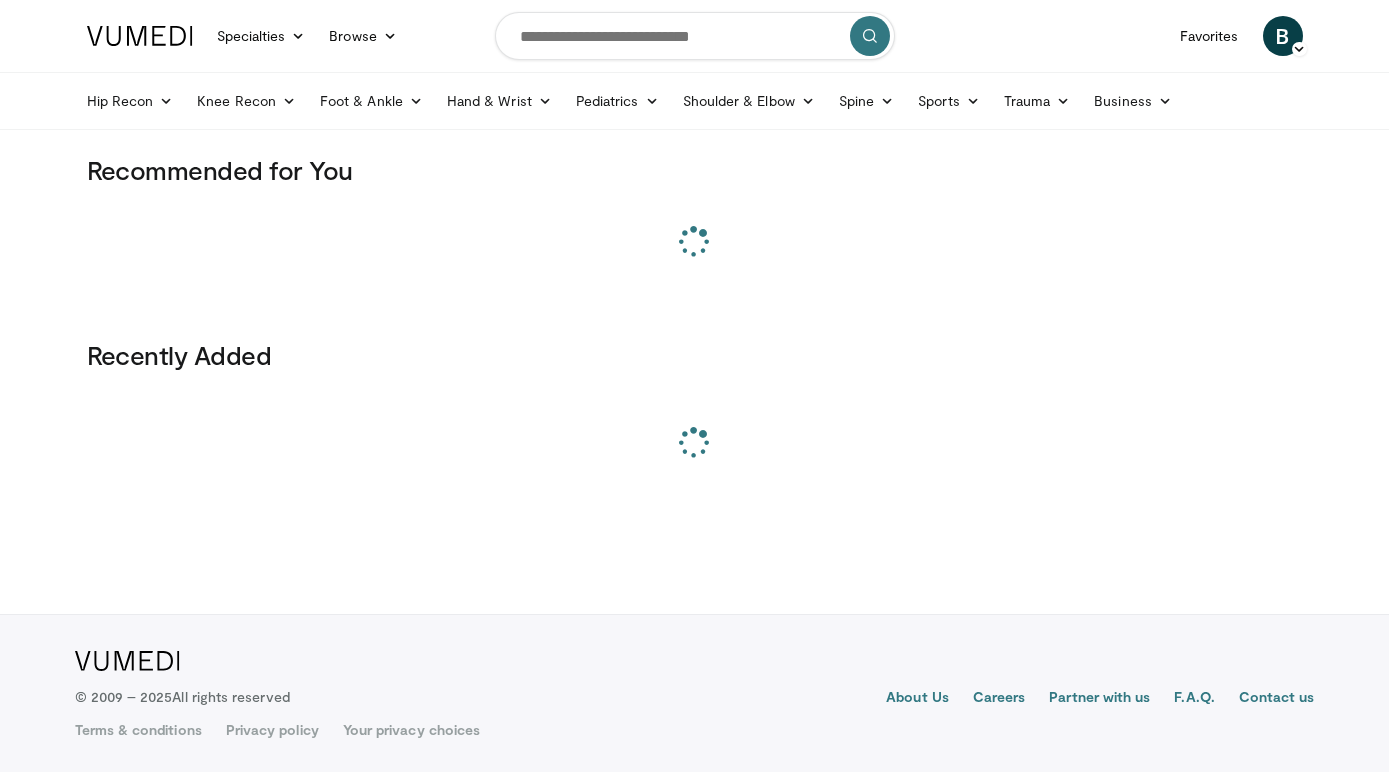 scroll, scrollTop: 0, scrollLeft: 0, axis: both 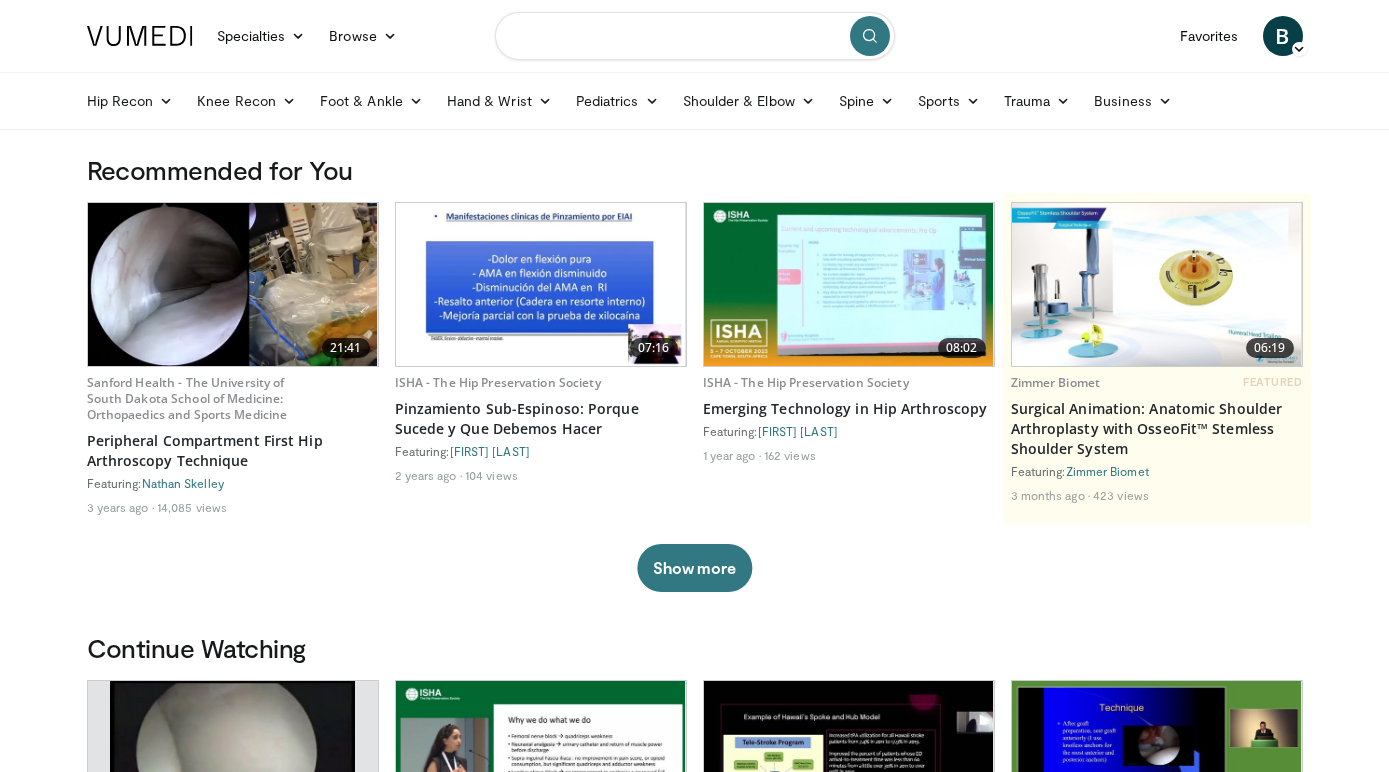 click at bounding box center (695, 36) 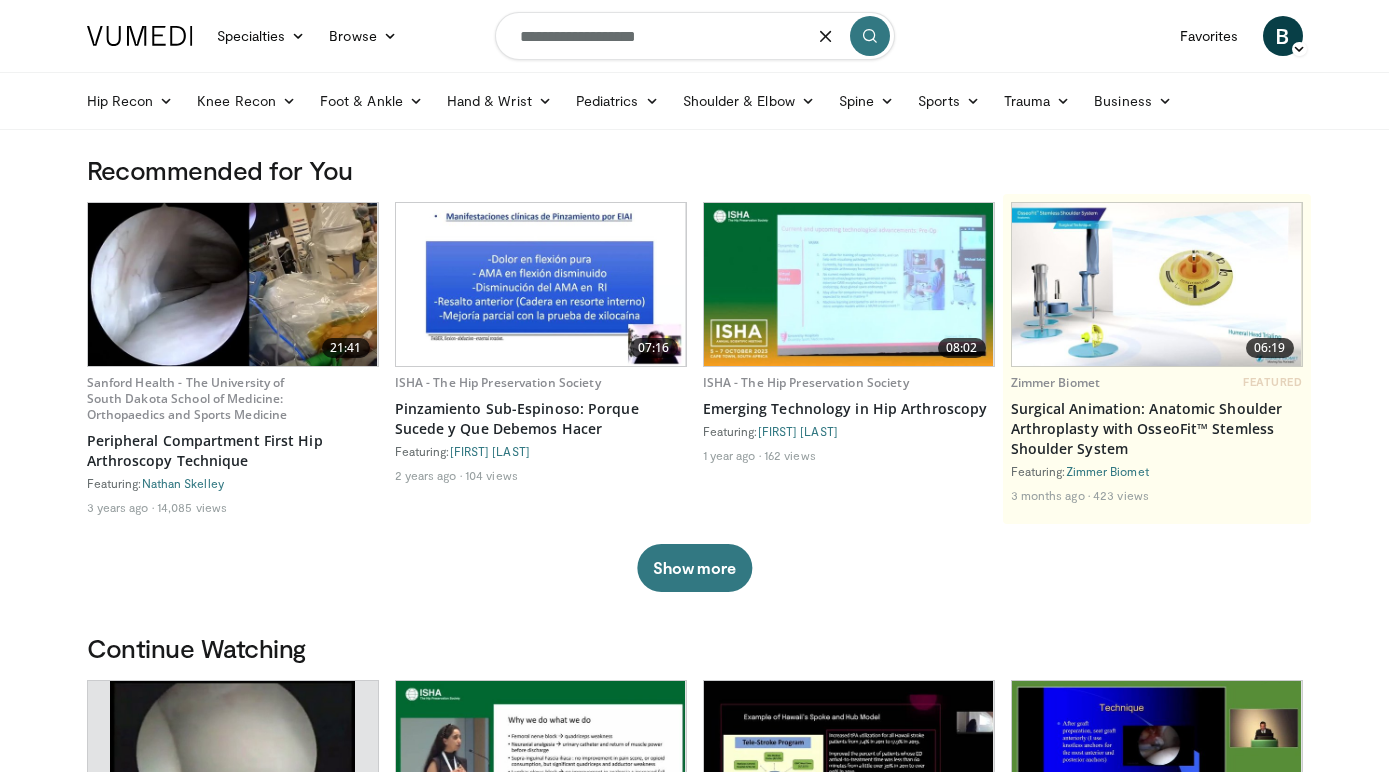 type on "**********" 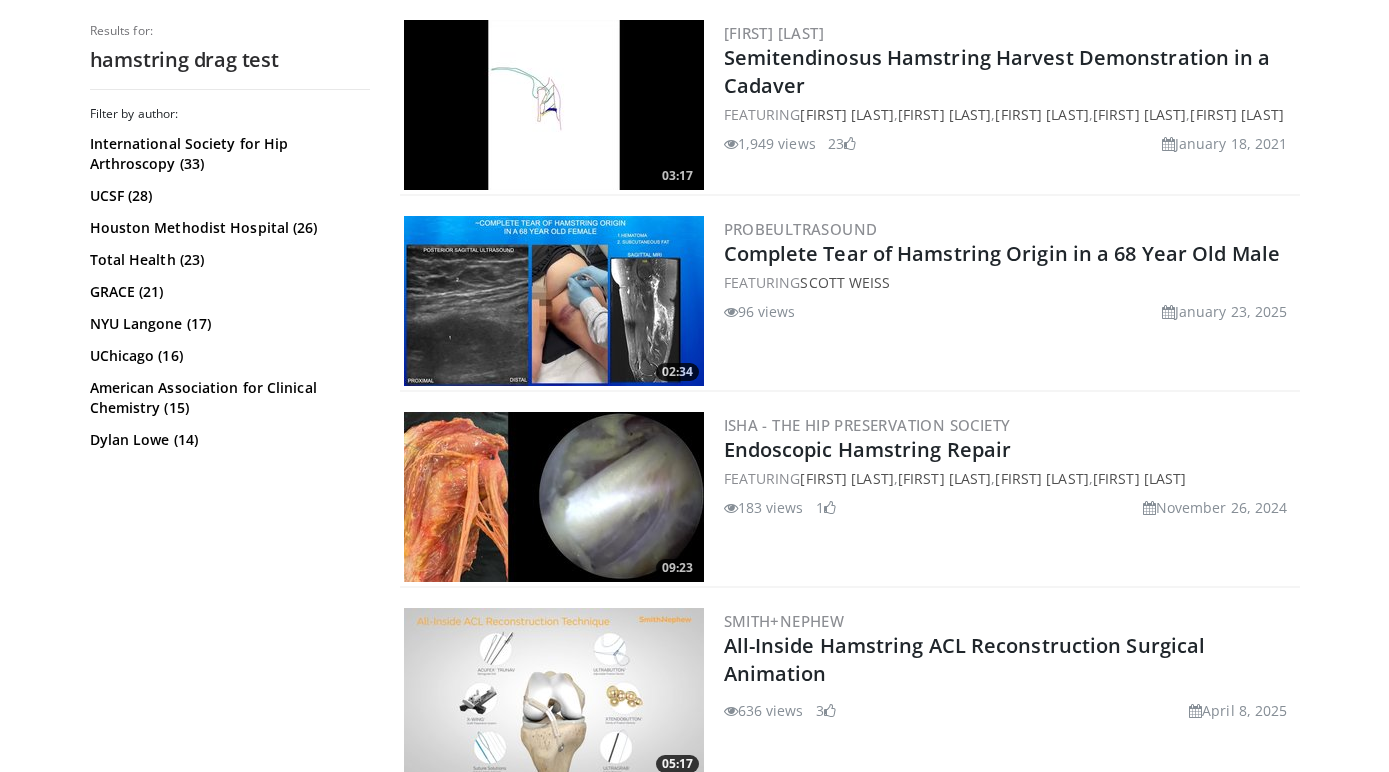 scroll, scrollTop: 688, scrollLeft: 0, axis: vertical 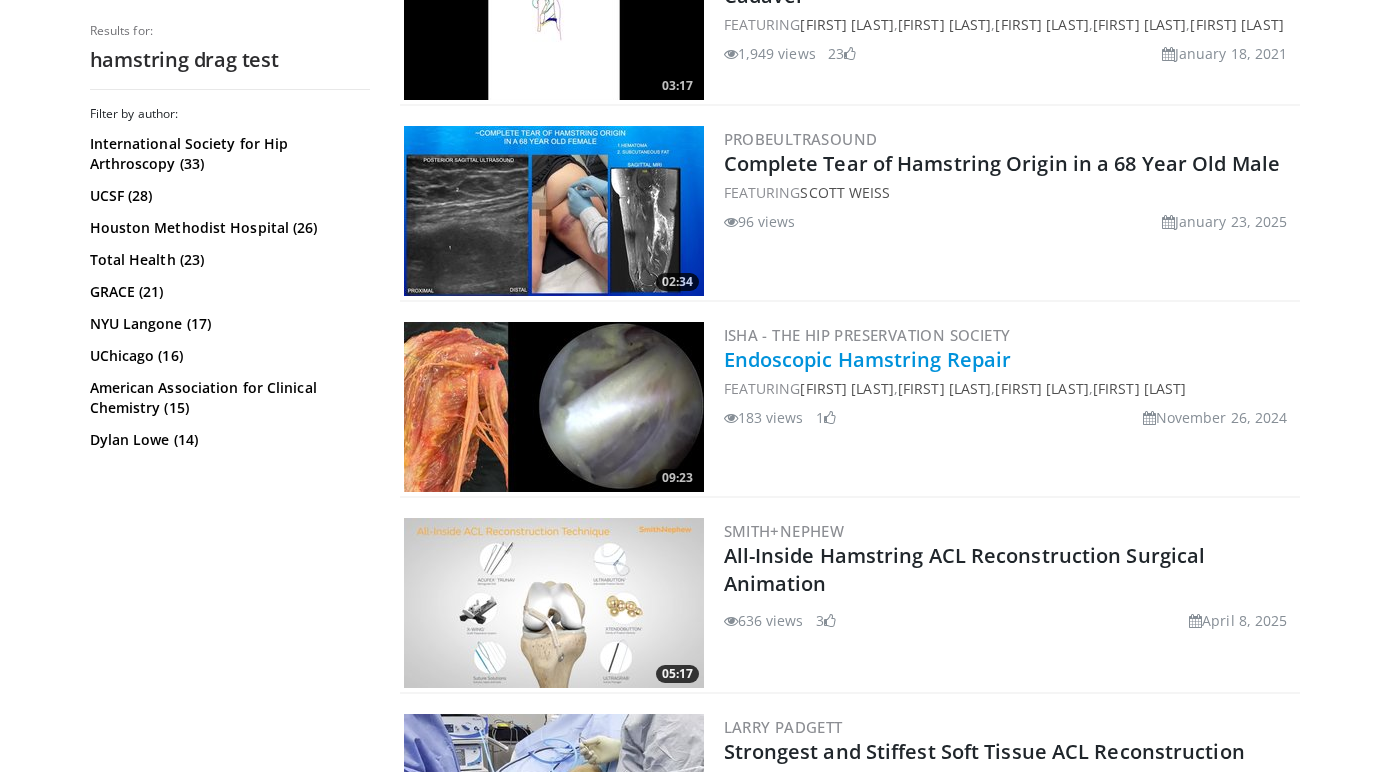 click on "Endoscopic Hamstring Repair" at bounding box center (868, 359) 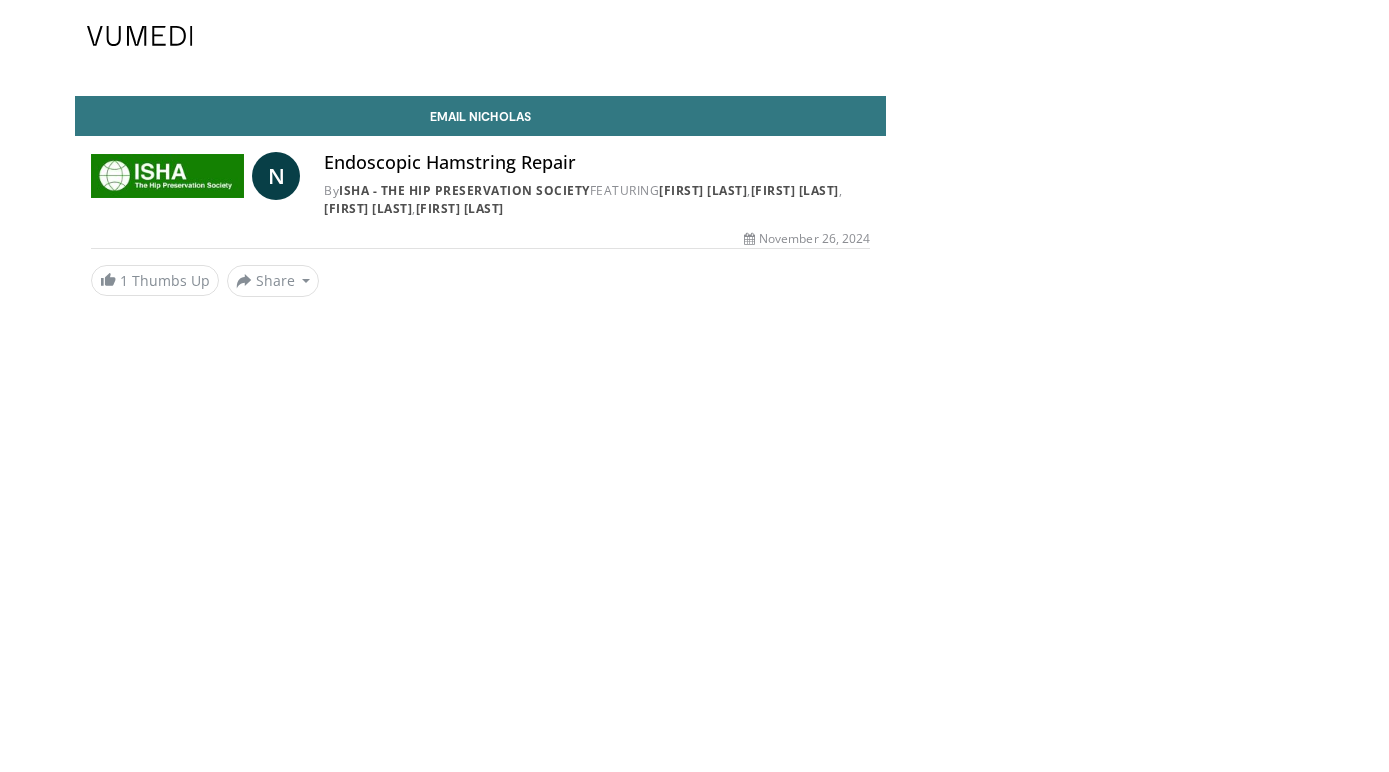 scroll, scrollTop: 0, scrollLeft: 0, axis: both 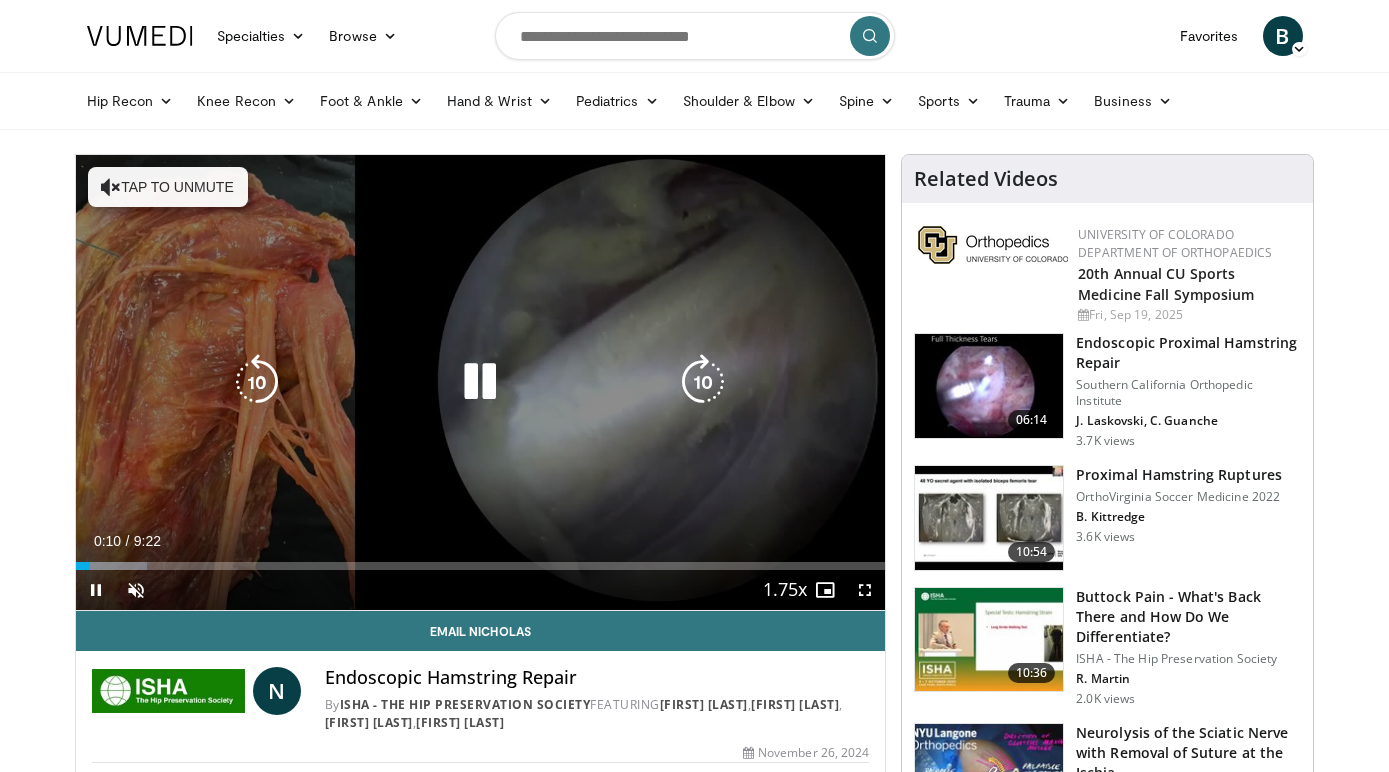 click on "Tap to unmute" at bounding box center [168, 187] 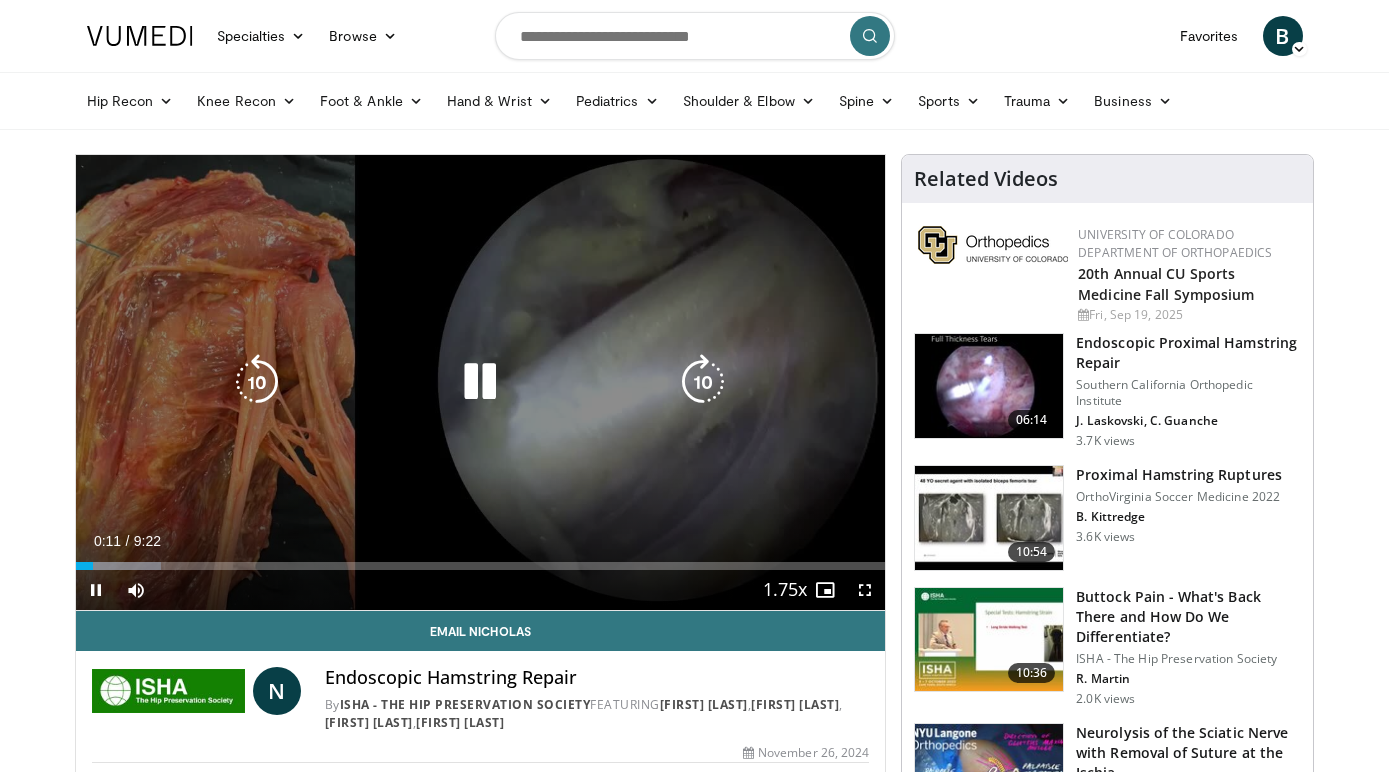 click on "10 seconds
Tap to unmute" at bounding box center (481, 382) 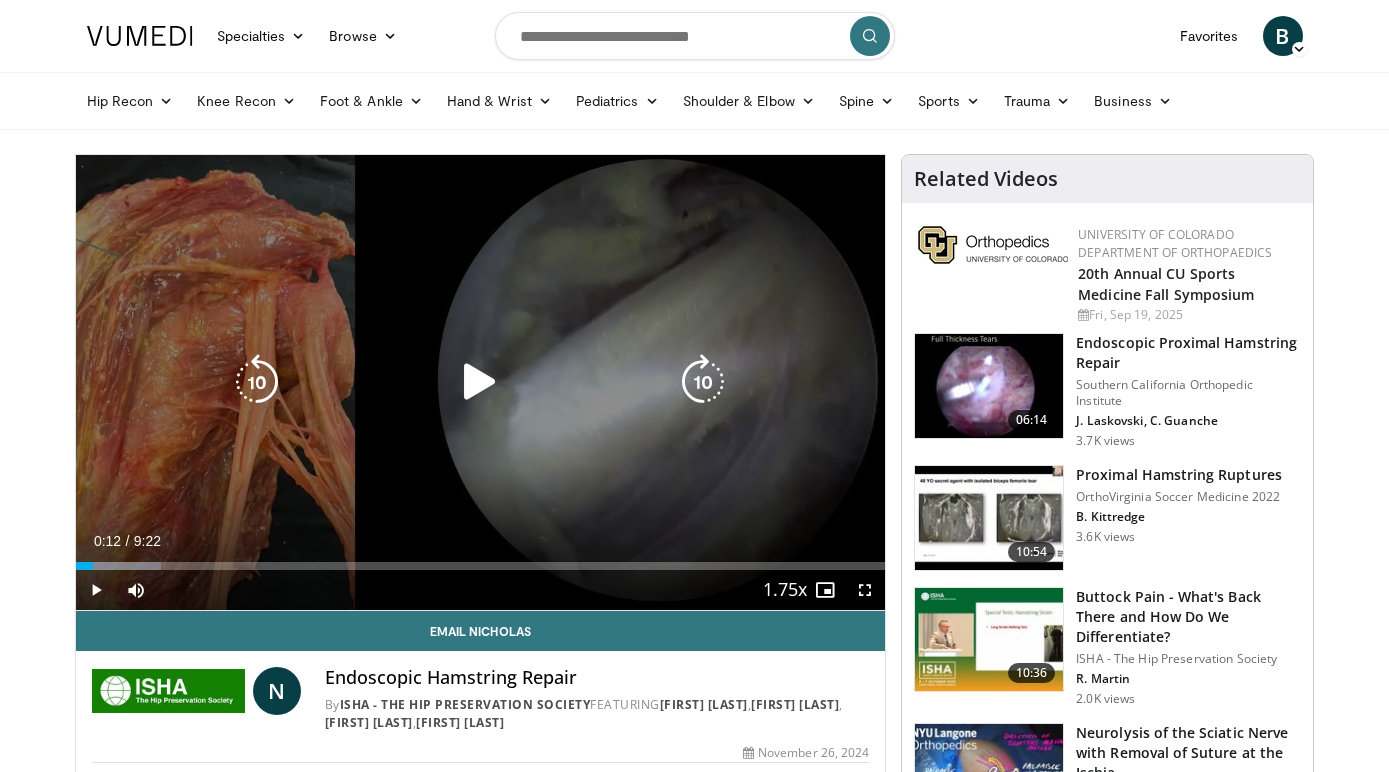 click at bounding box center [480, 382] 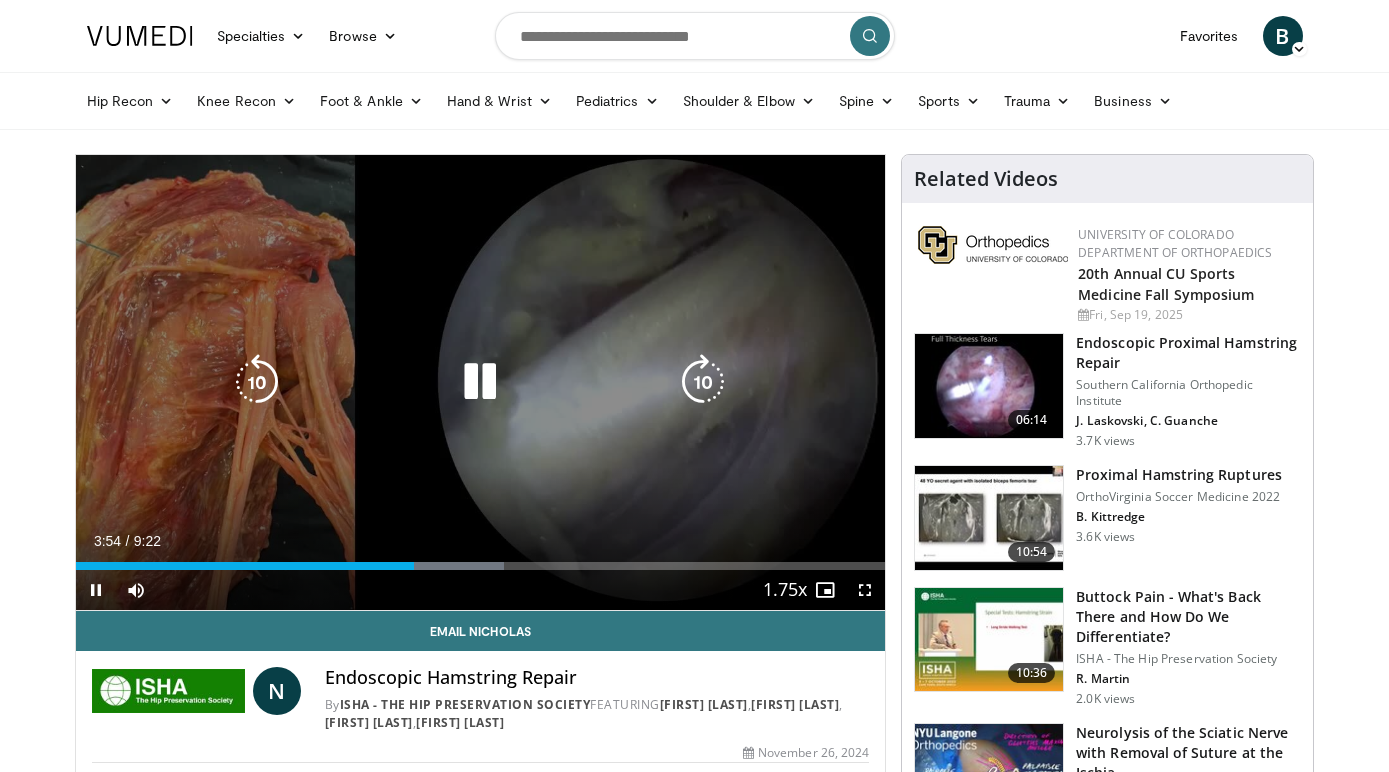 click at bounding box center [257, 382] 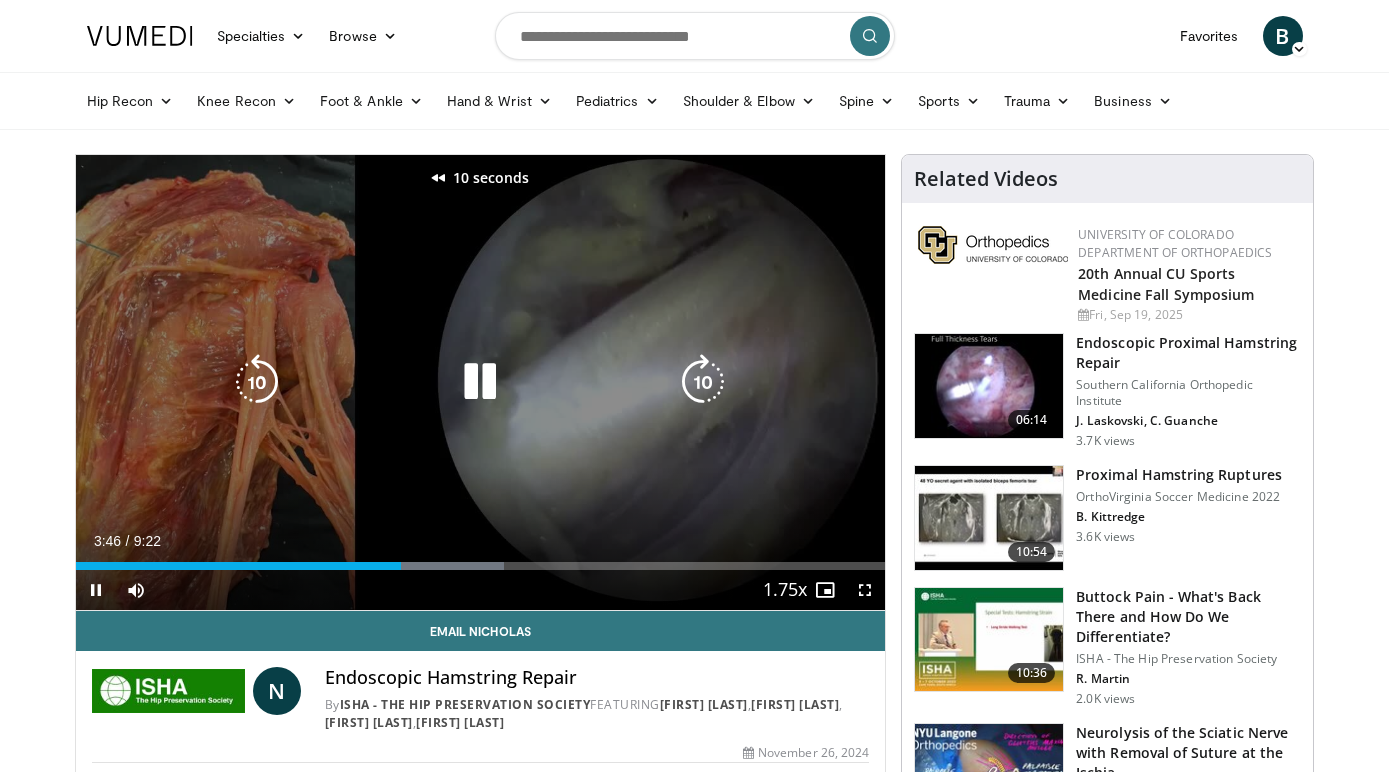 click at bounding box center [257, 382] 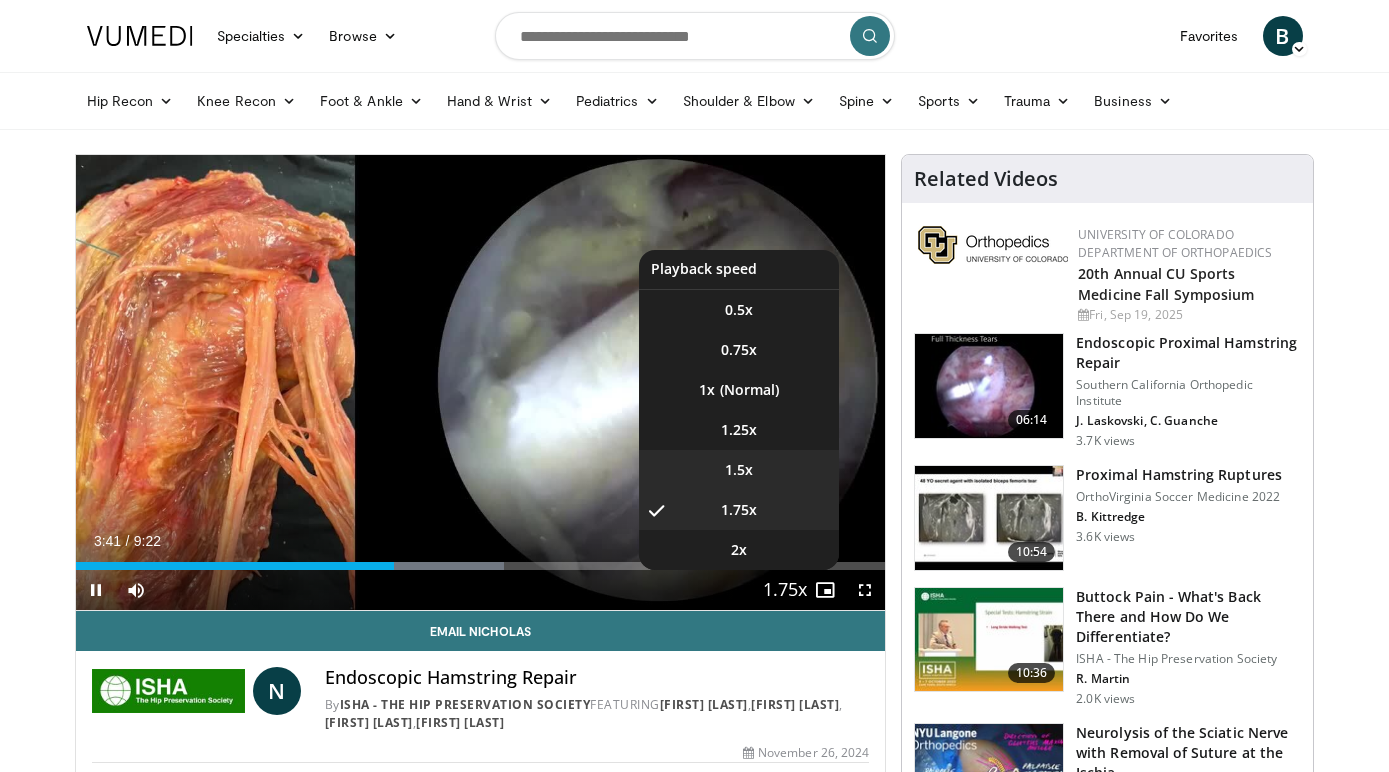 click on "1.5x" at bounding box center (739, 470) 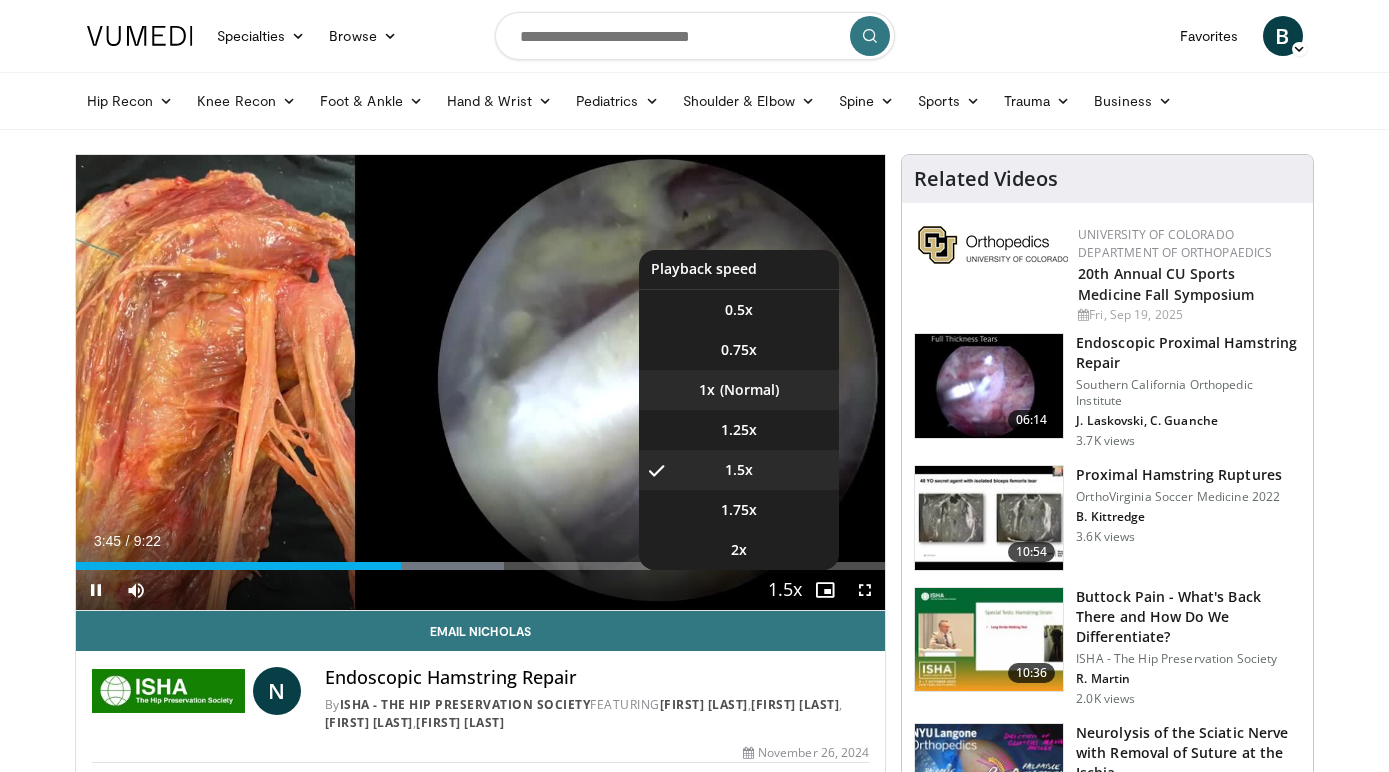 click on "1x" at bounding box center (739, 390) 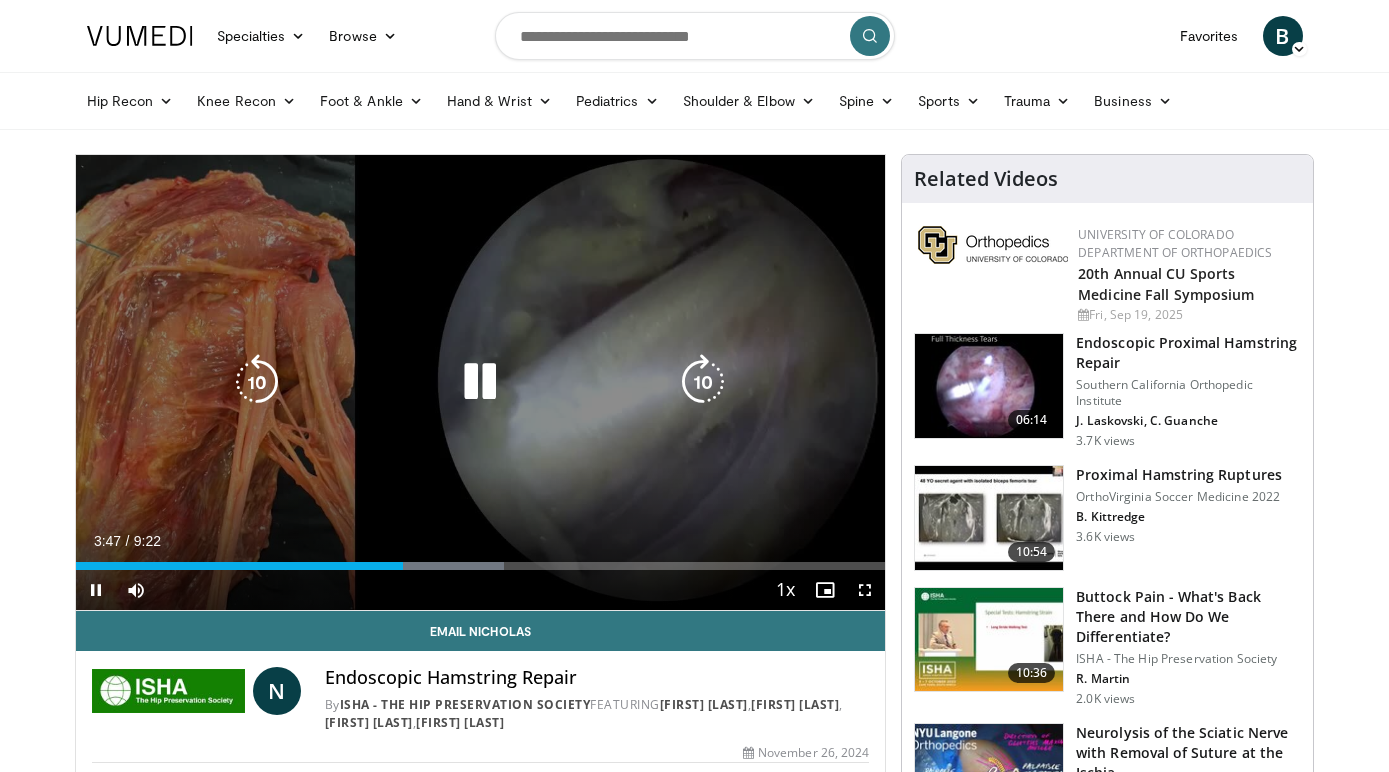 click at bounding box center (257, 382) 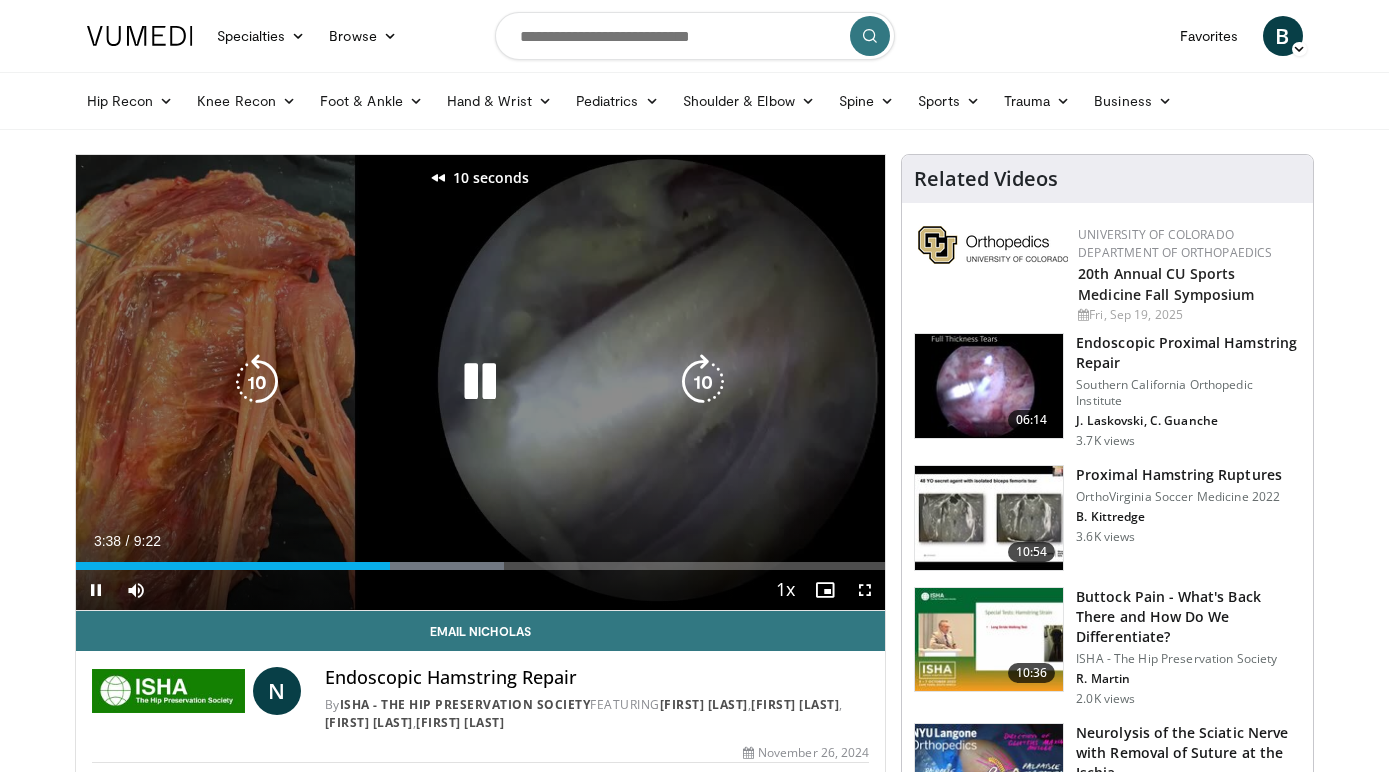 click at bounding box center [257, 382] 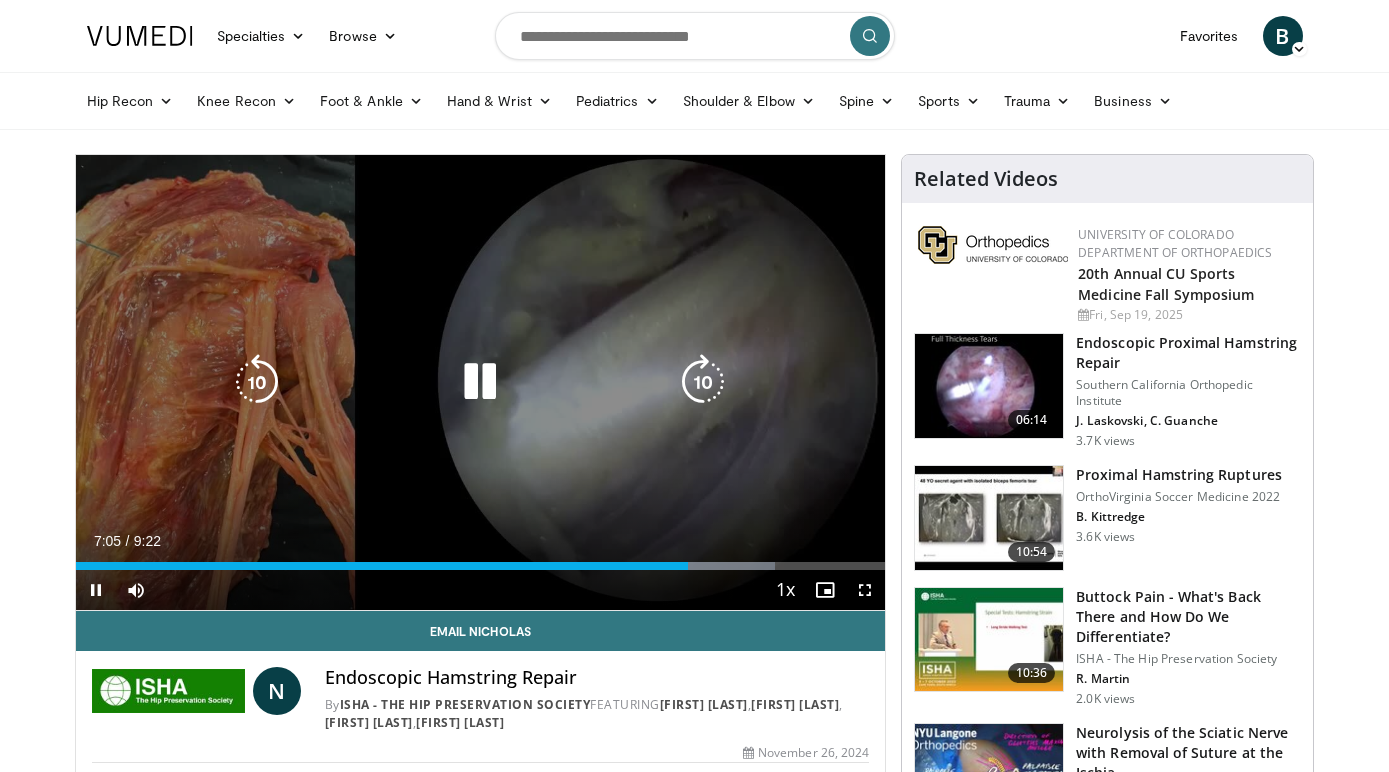 click at bounding box center (480, 382) 